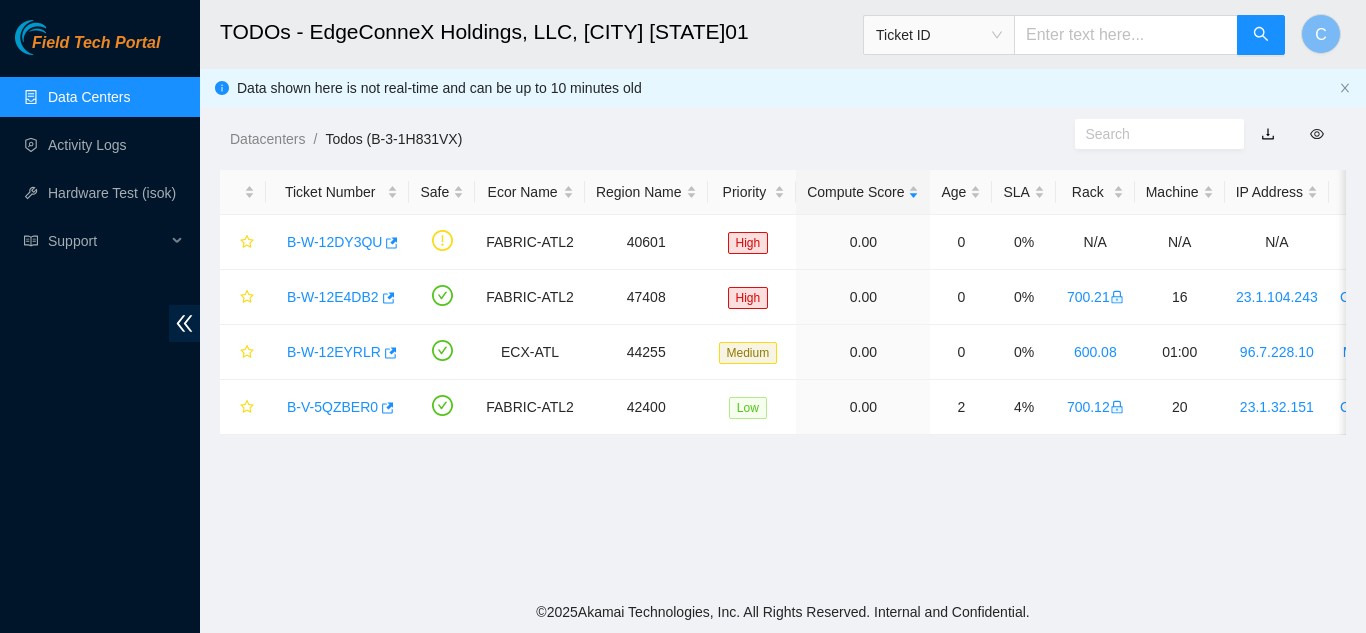 scroll, scrollTop: 0, scrollLeft: 0, axis: both 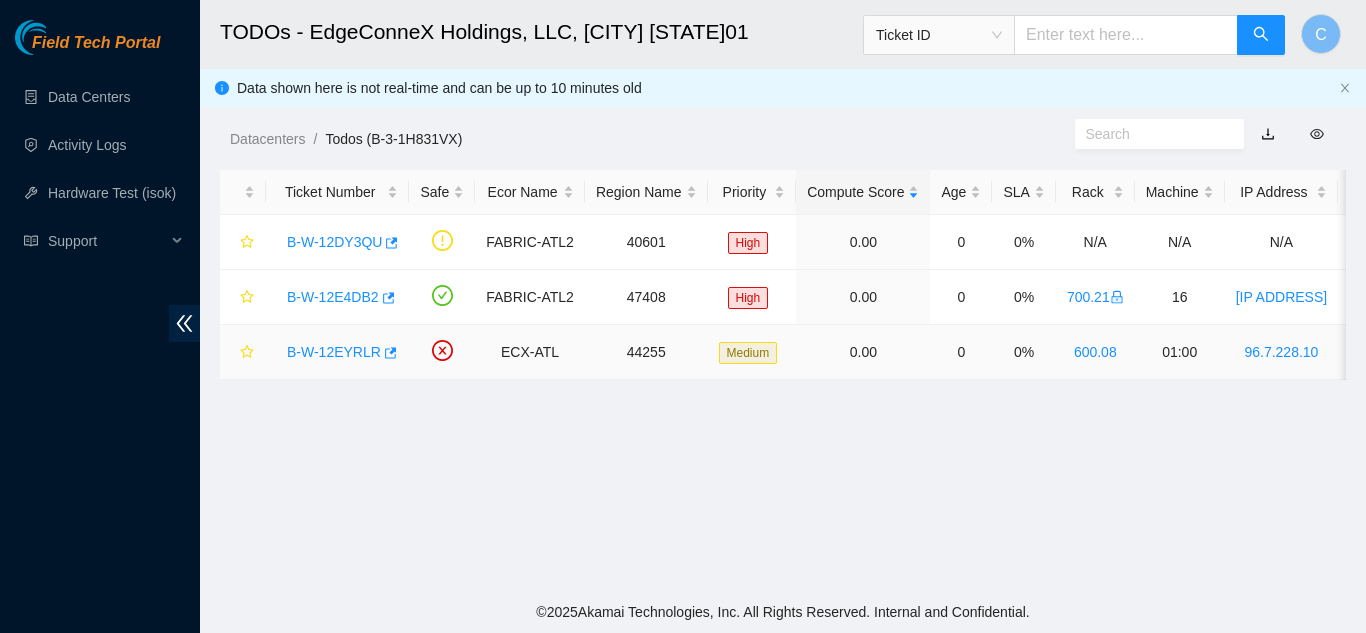 click on "B-W-12EYRLR" at bounding box center (334, 352) 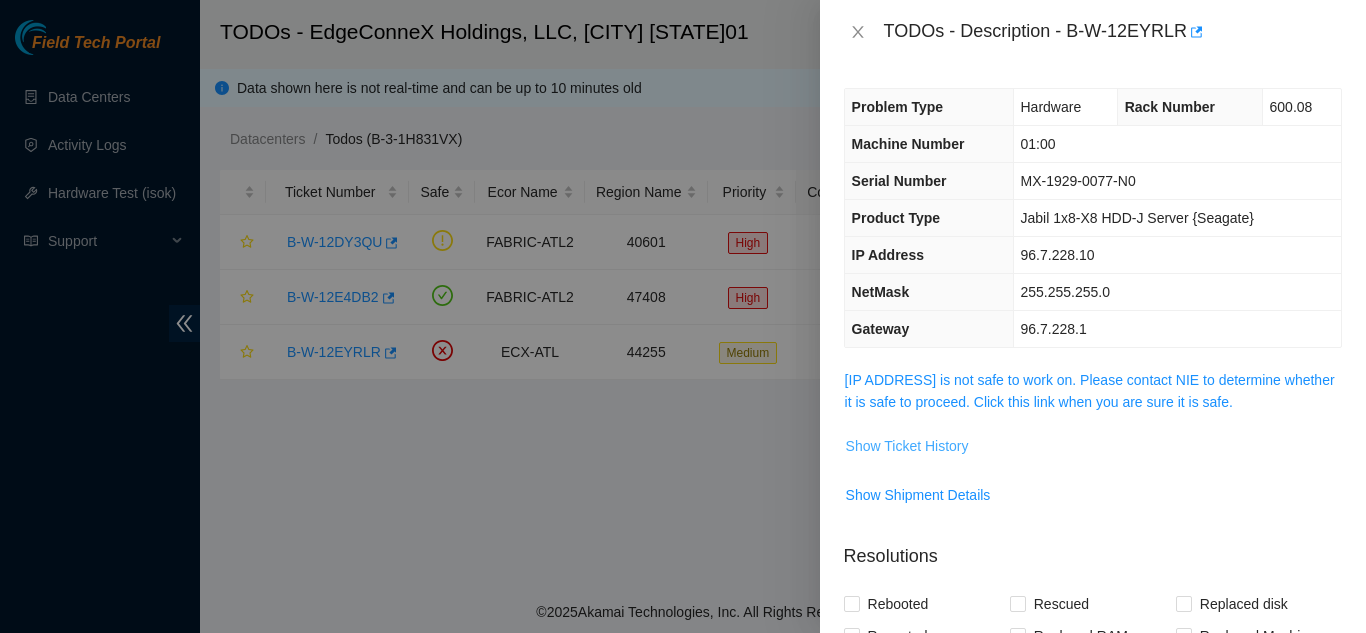 click on "Show Ticket History" at bounding box center [907, 446] 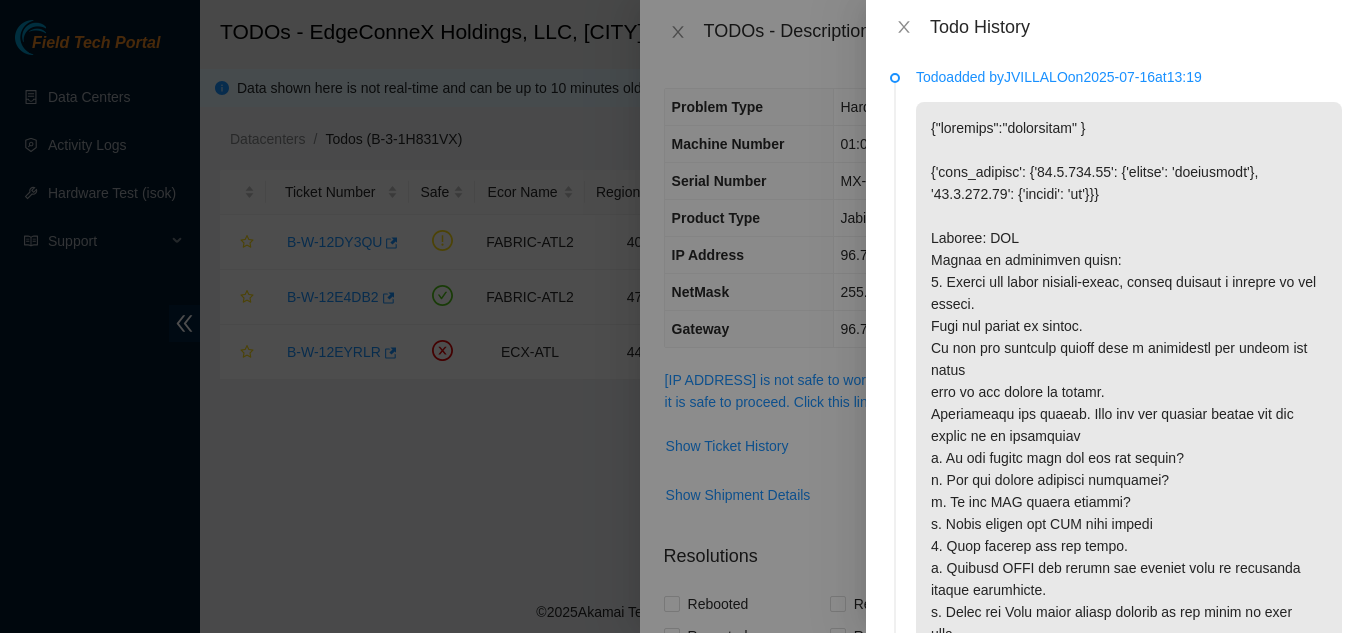 scroll, scrollTop: 0, scrollLeft: 0, axis: both 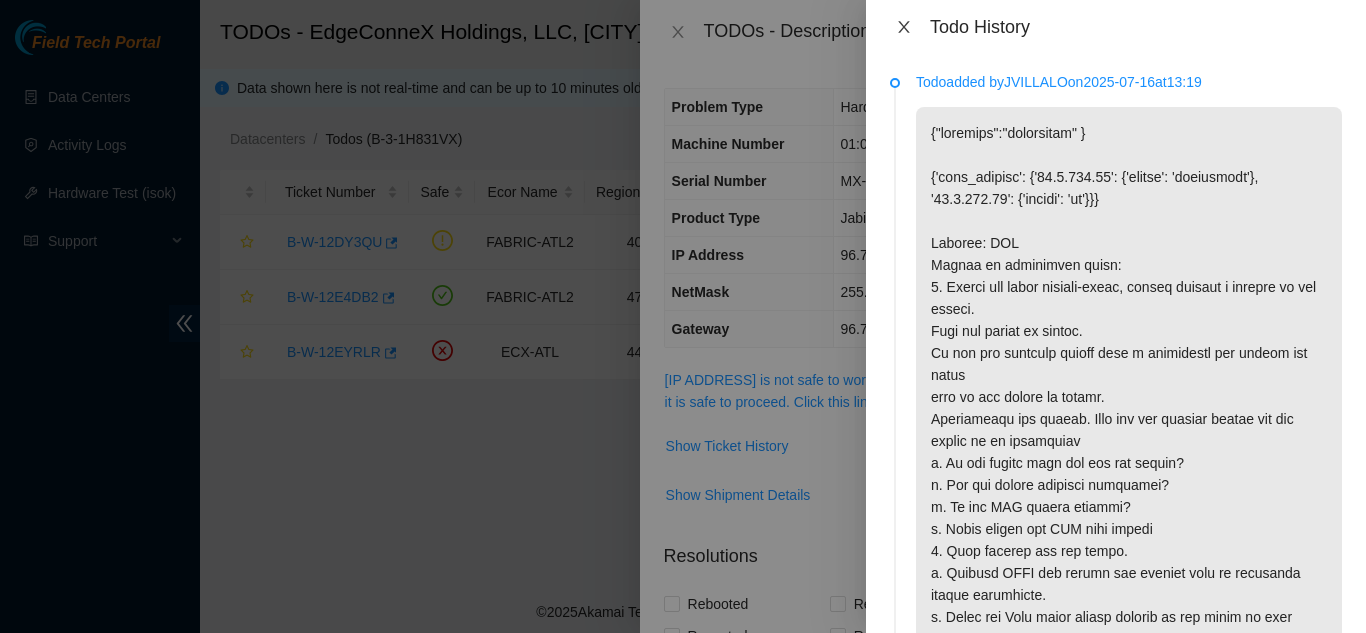 click 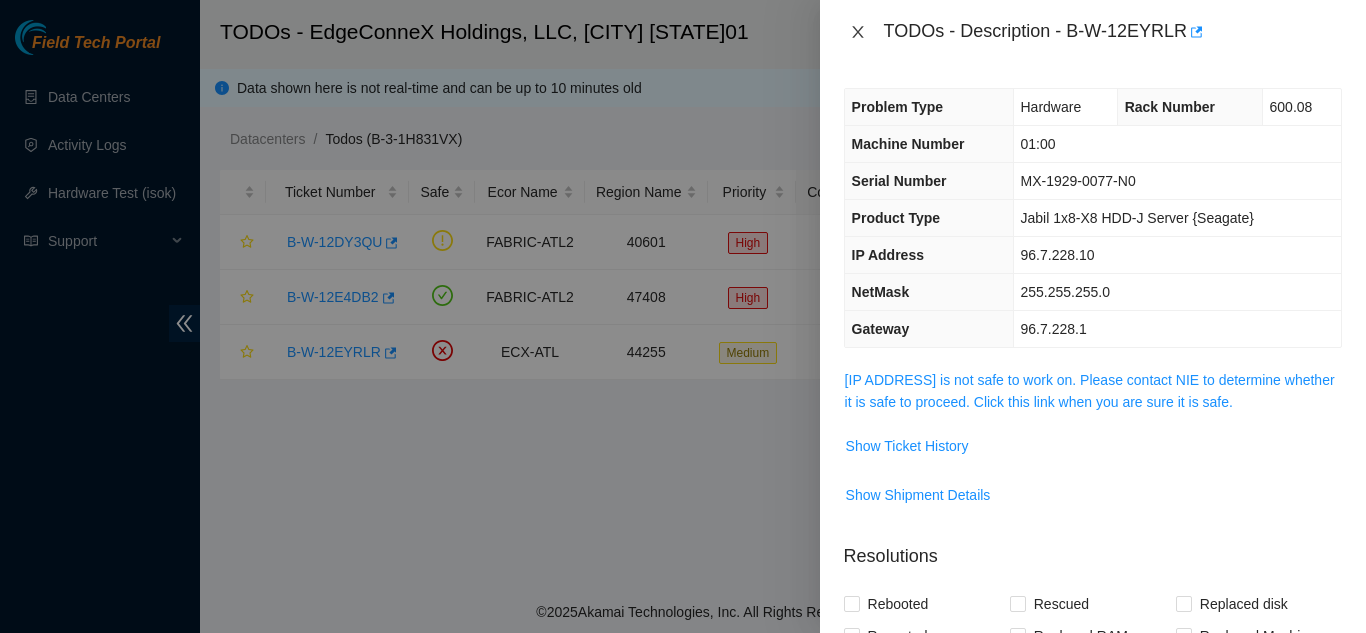 click 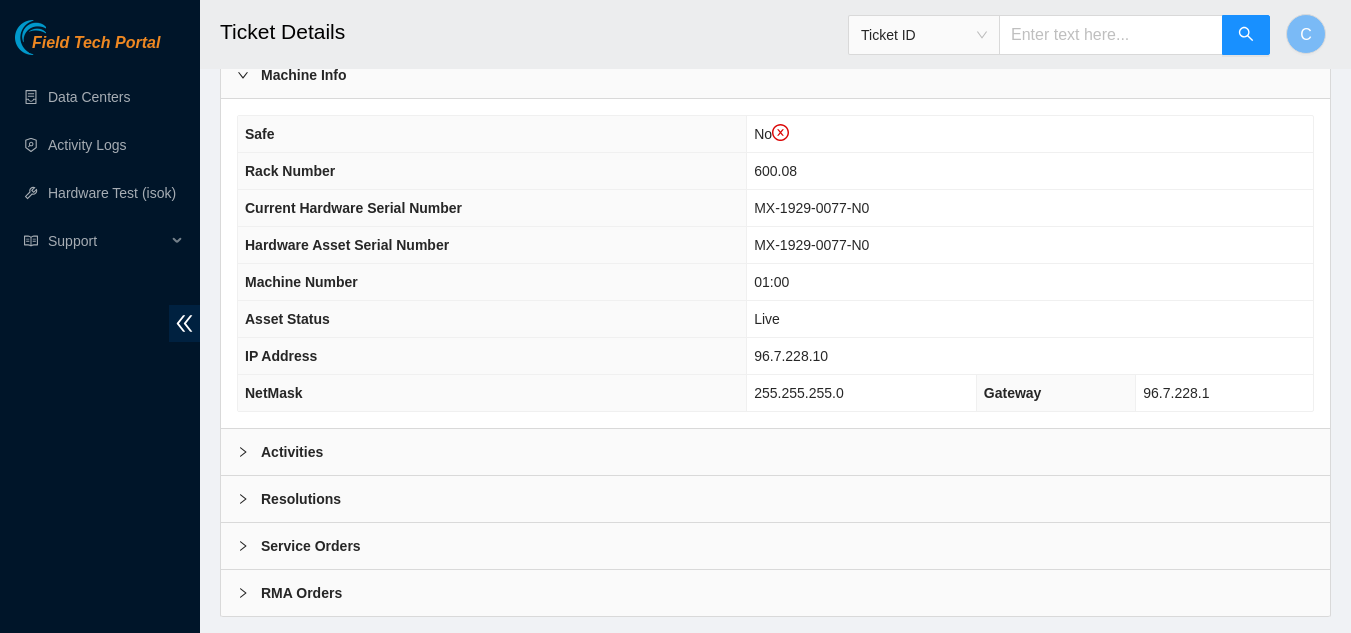 scroll, scrollTop: 806, scrollLeft: 0, axis: vertical 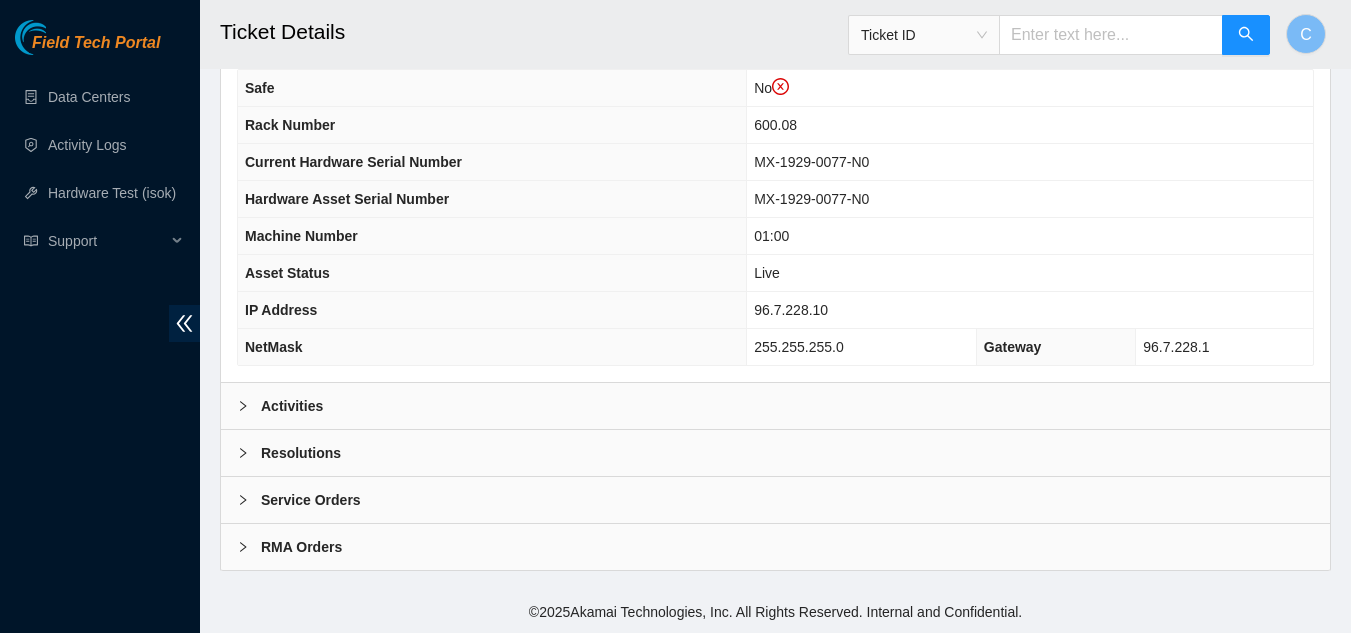 click on "Activities" at bounding box center (775, 406) 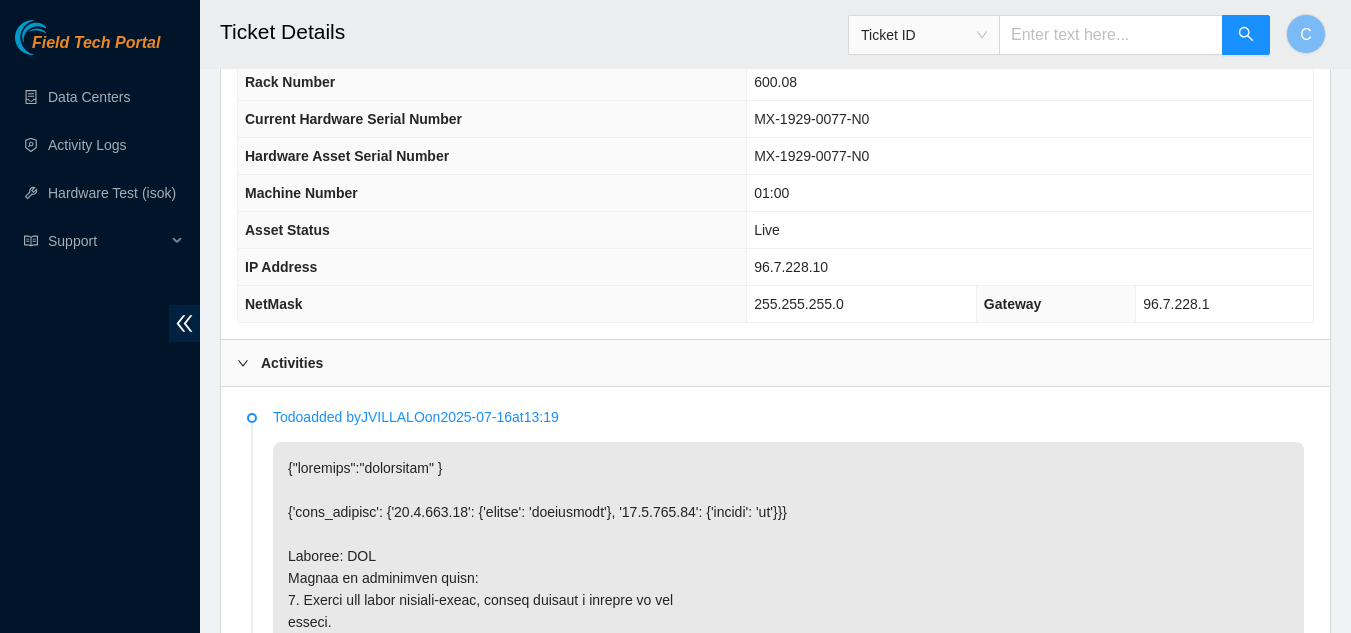 click on "Activities" at bounding box center [292, 363] 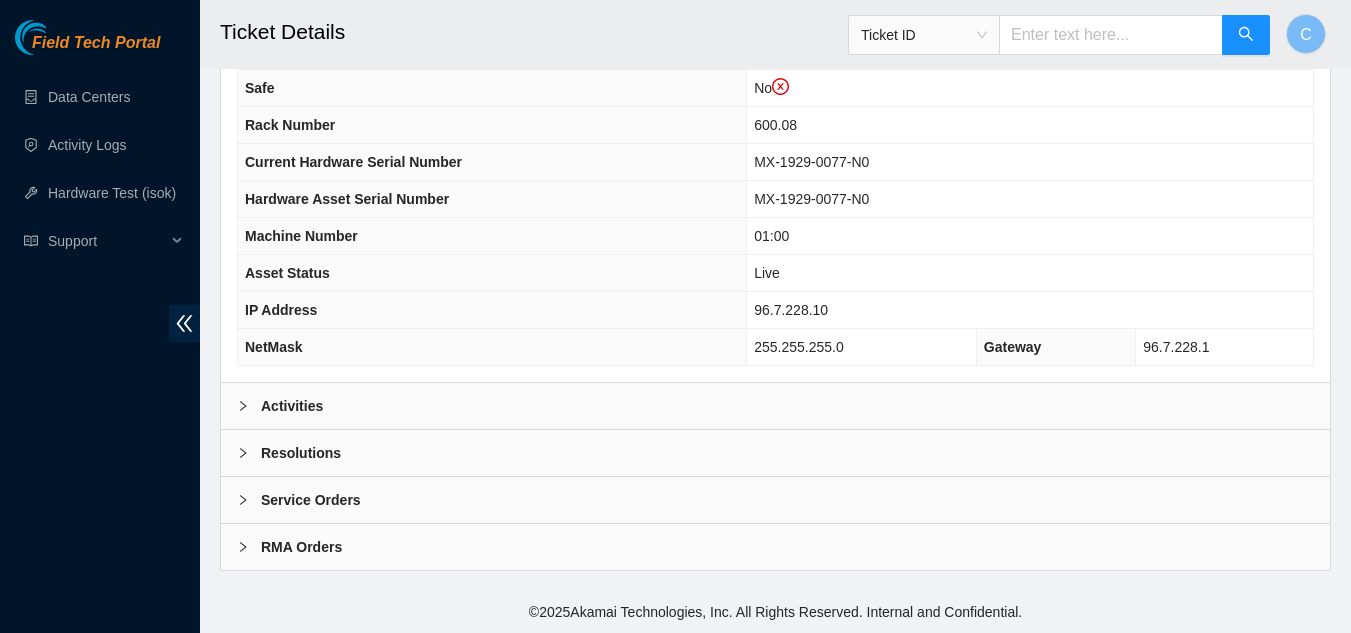 scroll, scrollTop: 806, scrollLeft: 0, axis: vertical 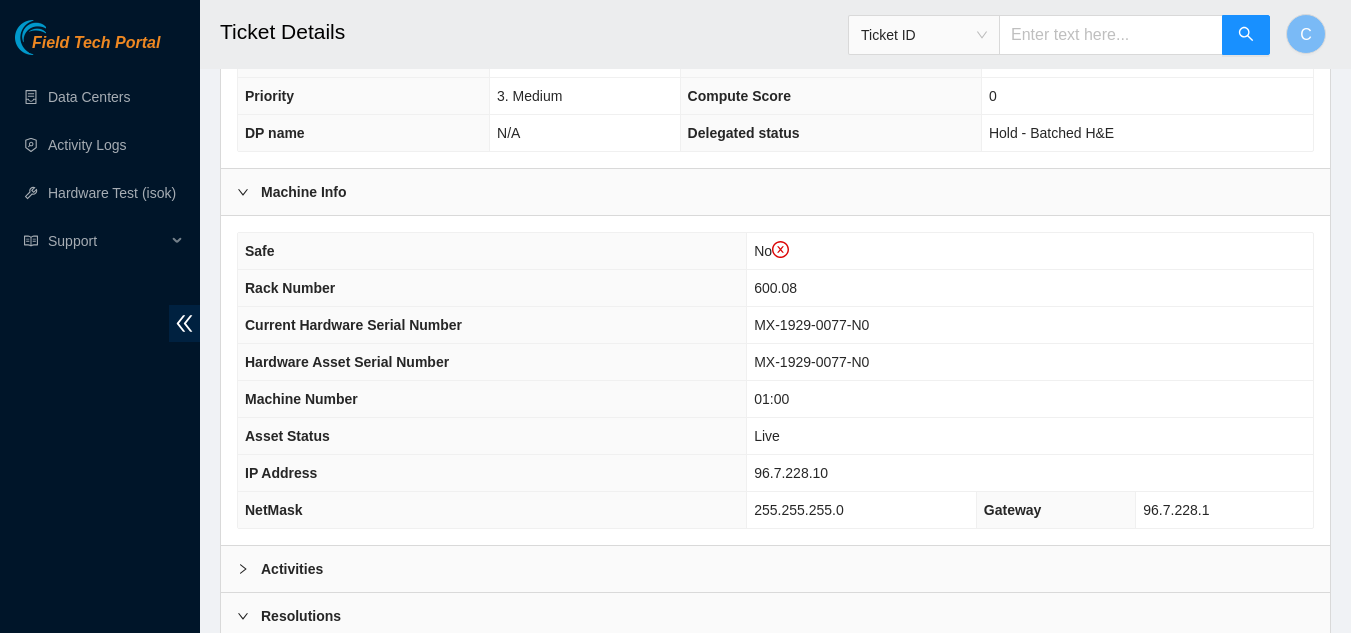 click at bounding box center (249, 192) 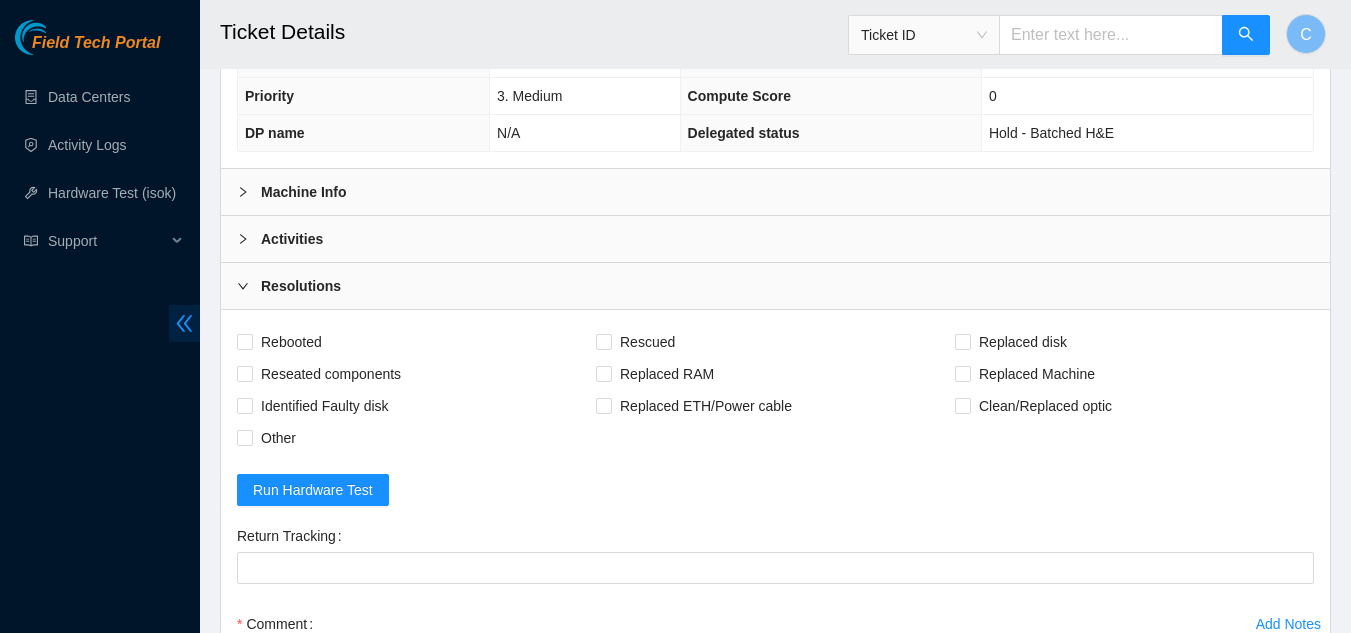 click at bounding box center (184, 323) 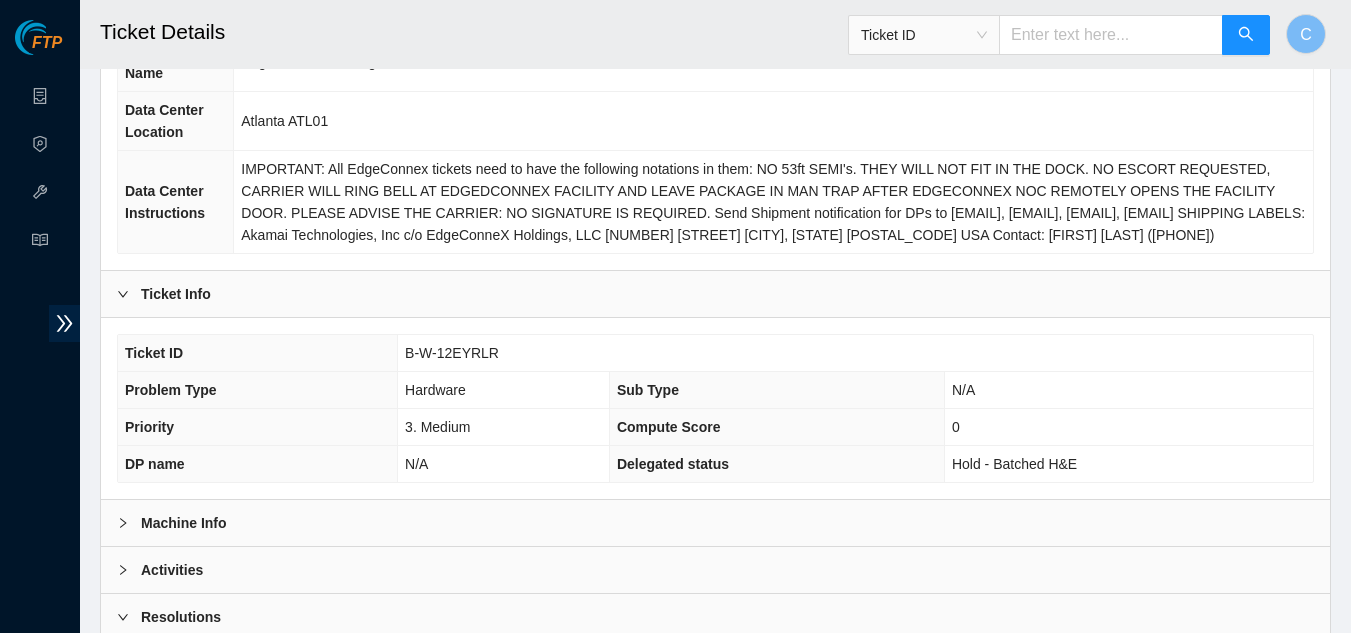 scroll, scrollTop: 99, scrollLeft: 0, axis: vertical 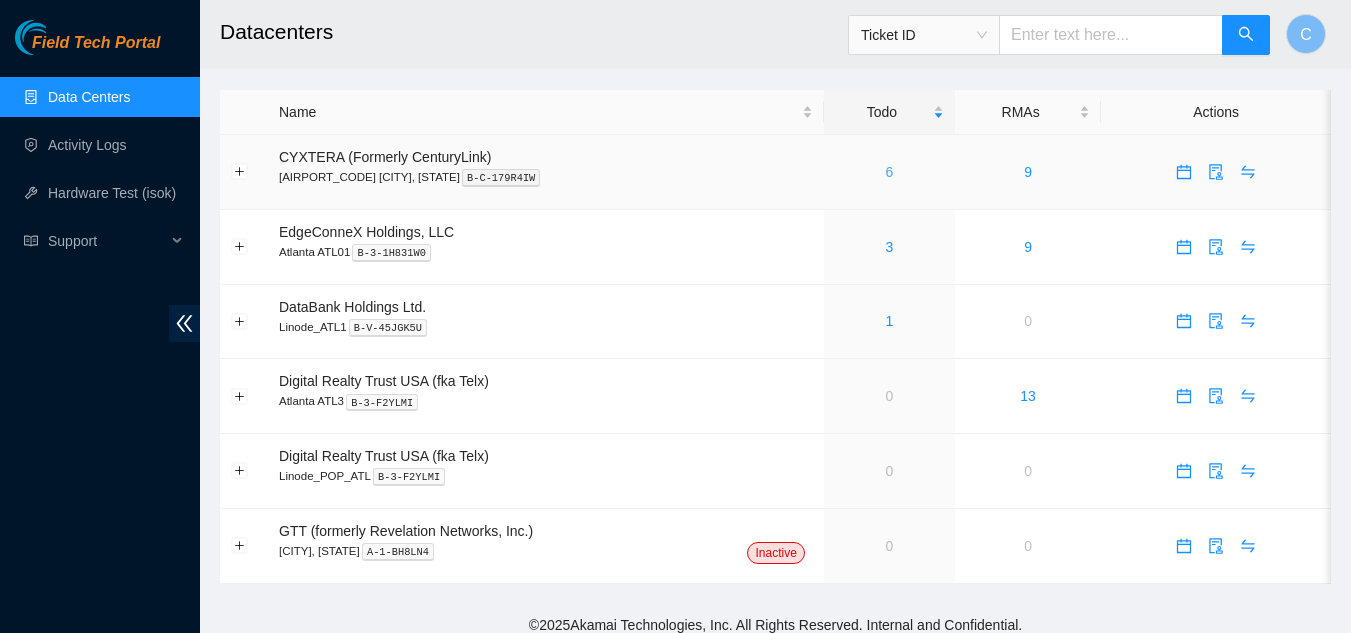 click on "6" at bounding box center (890, 172) 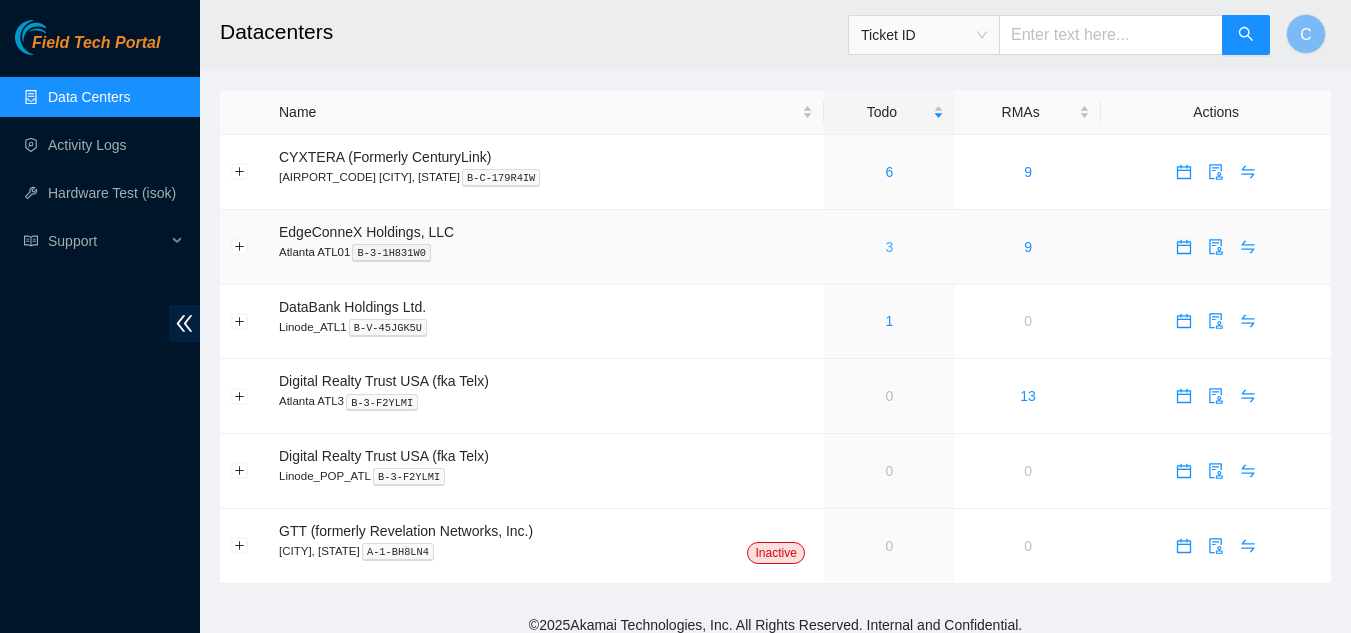 click on "3" at bounding box center (890, 247) 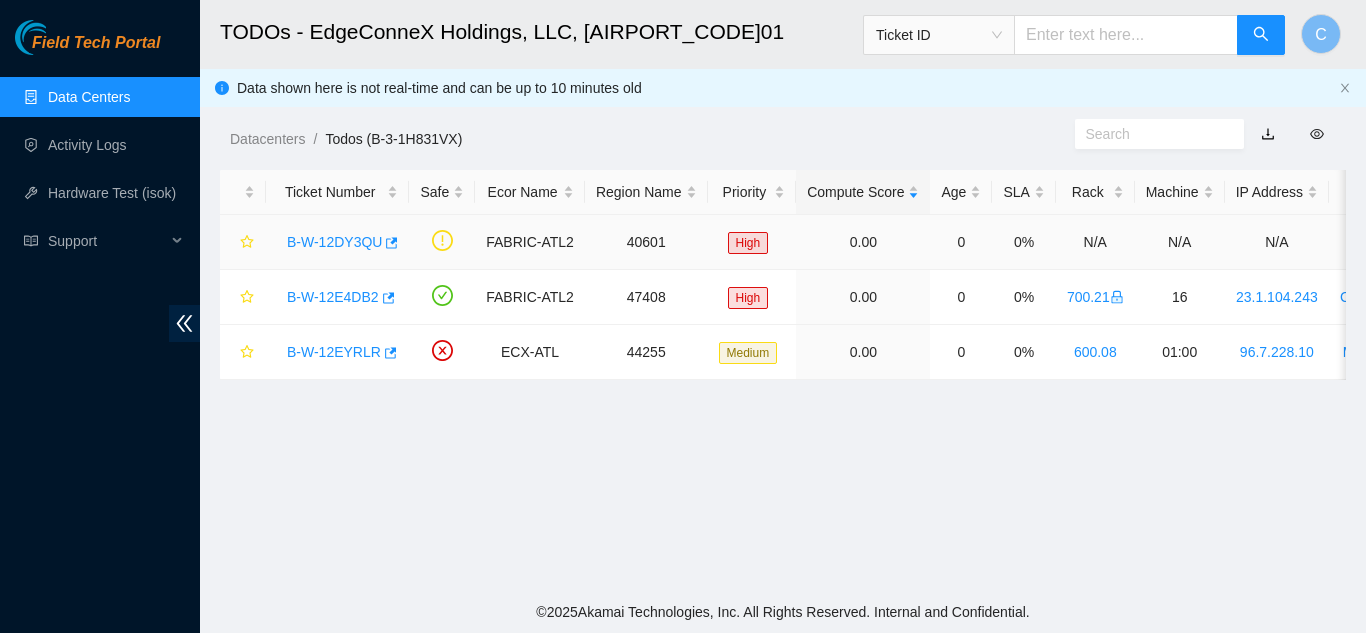 click on "B-W-12DY3QU" at bounding box center (334, 242) 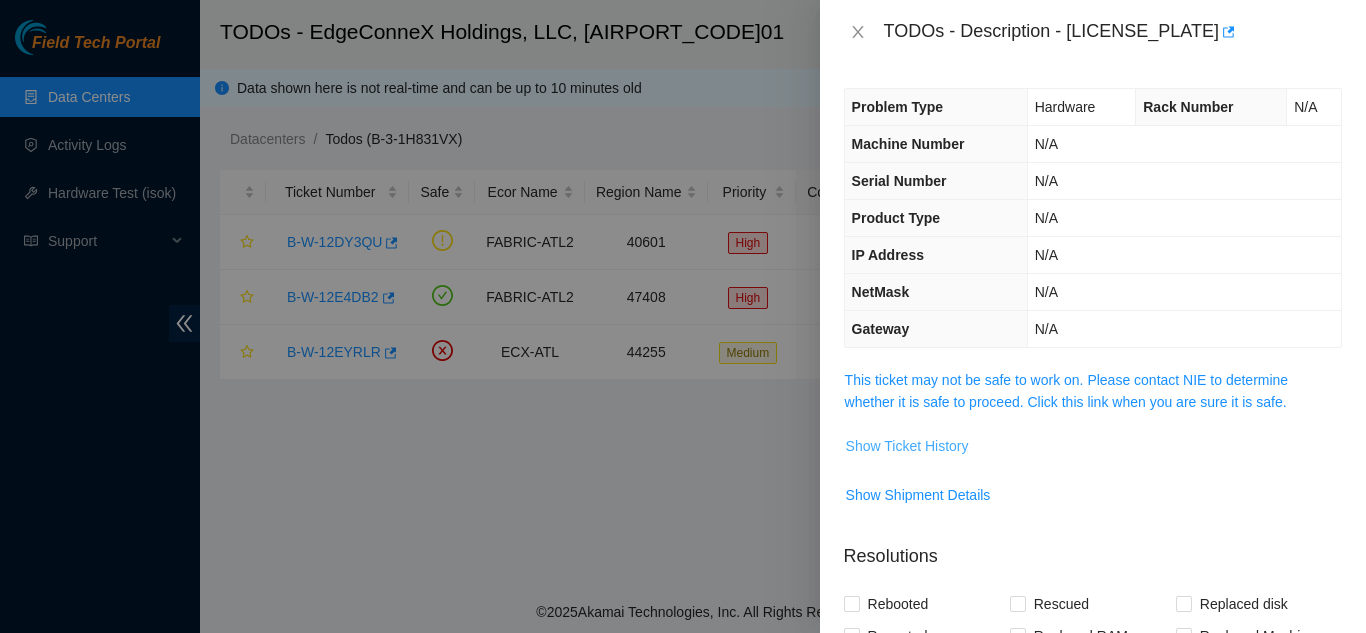 click on "Show Ticket History" at bounding box center (907, 446) 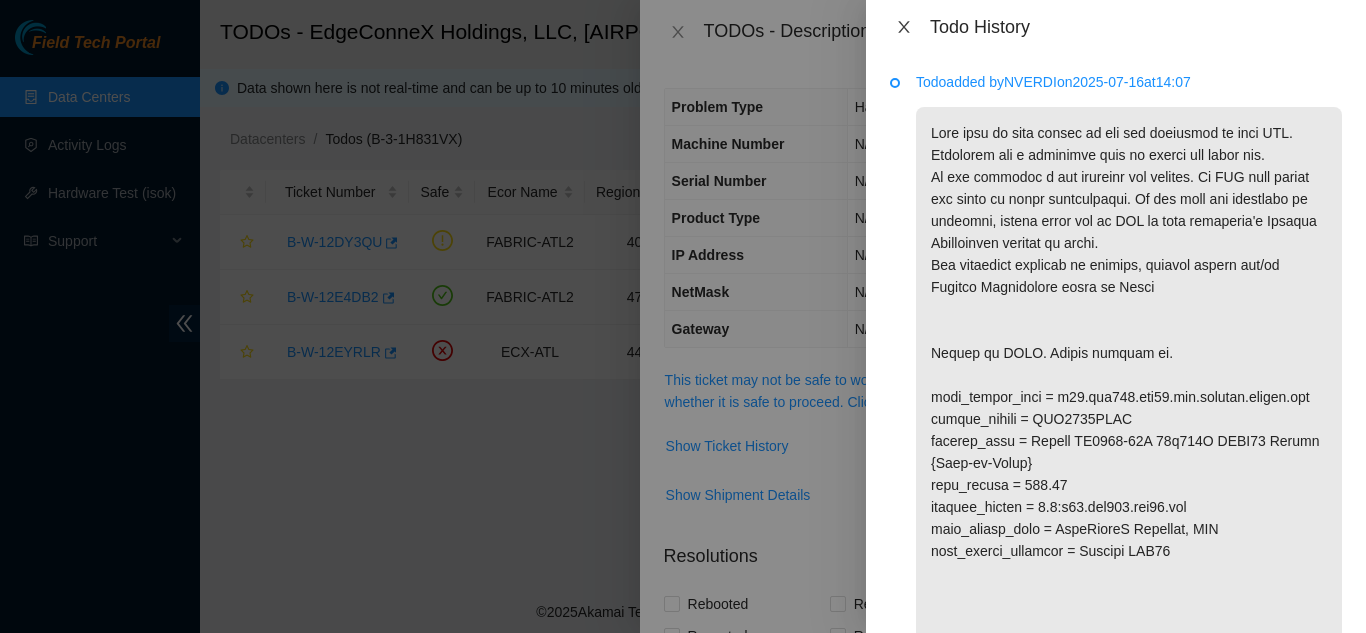 click 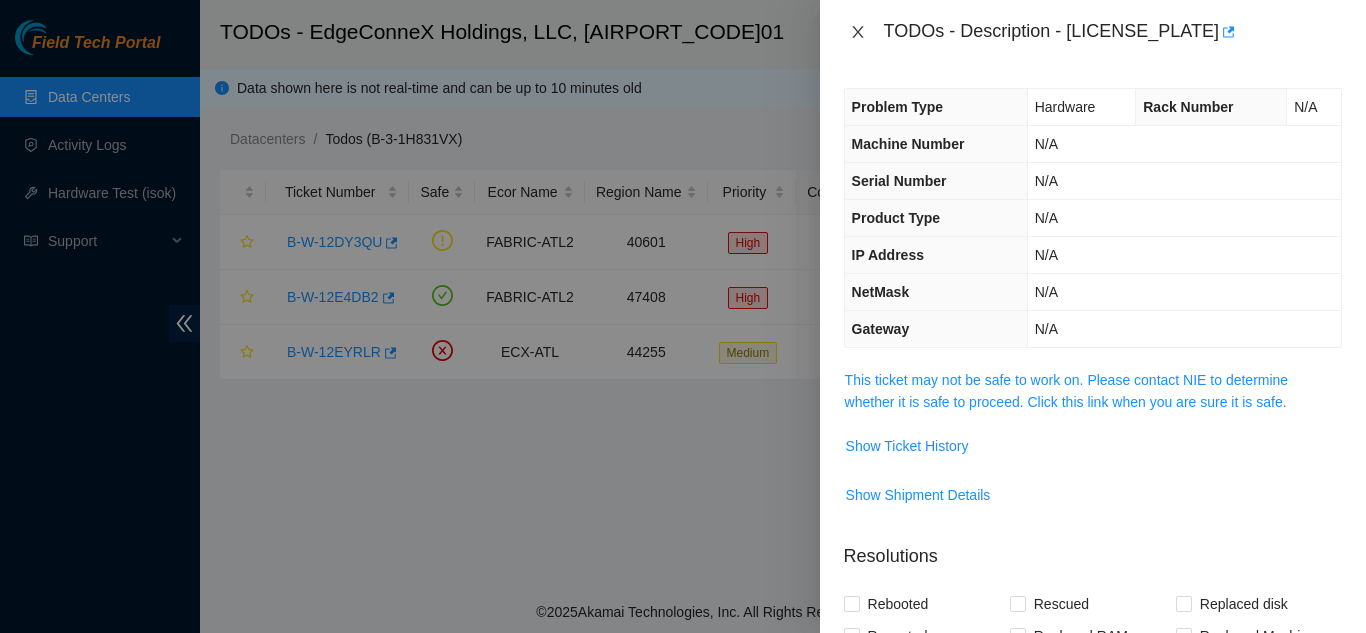 click 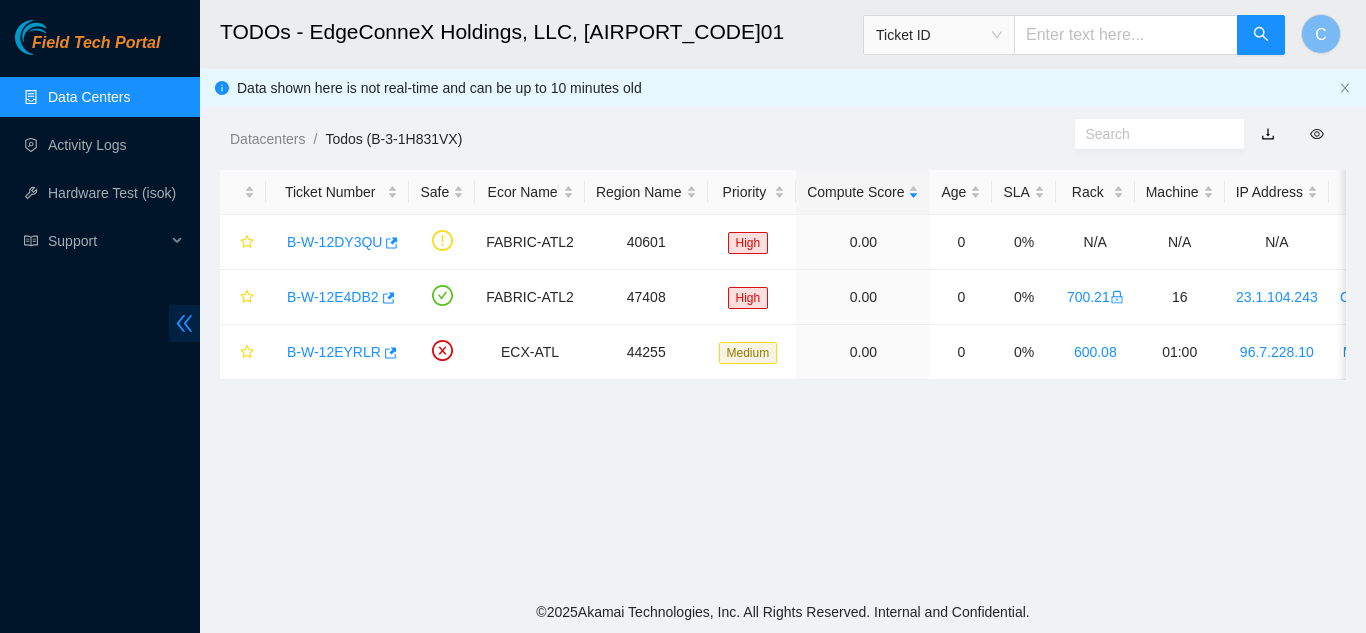 click 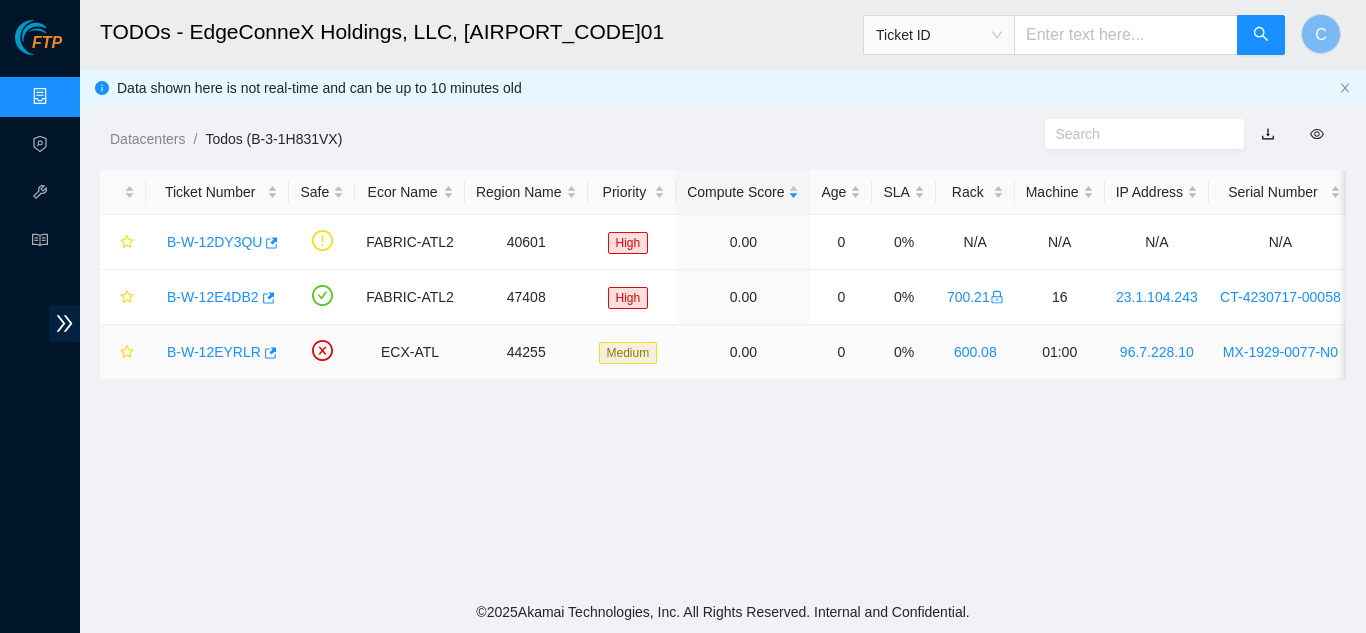 click on "B-W-12EYRLR" at bounding box center (214, 352) 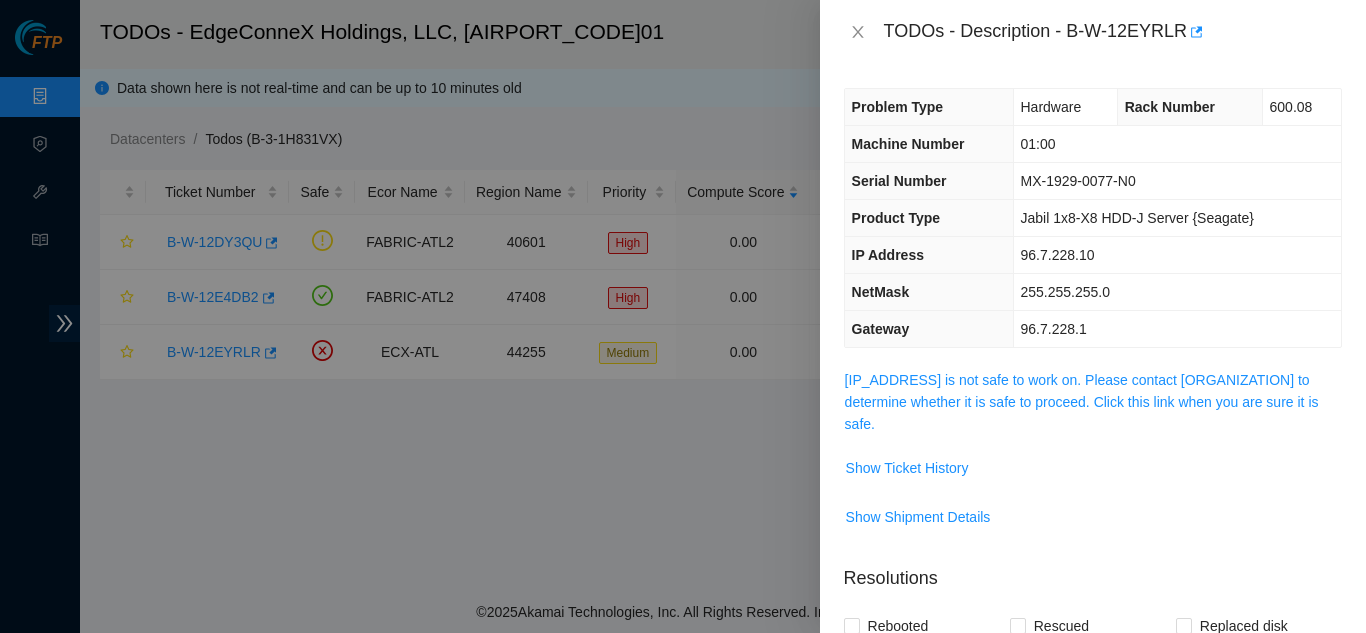 click on "TODOs - Description - B-W-12EYRLR" at bounding box center (1093, 32) 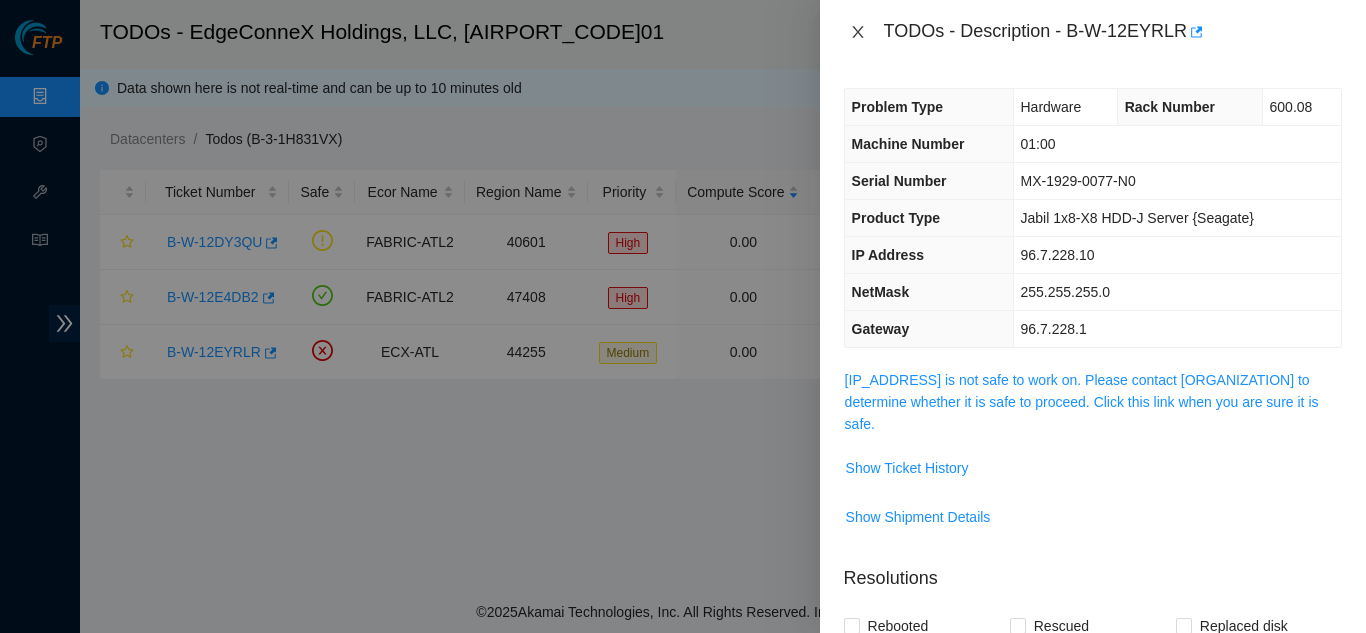 click 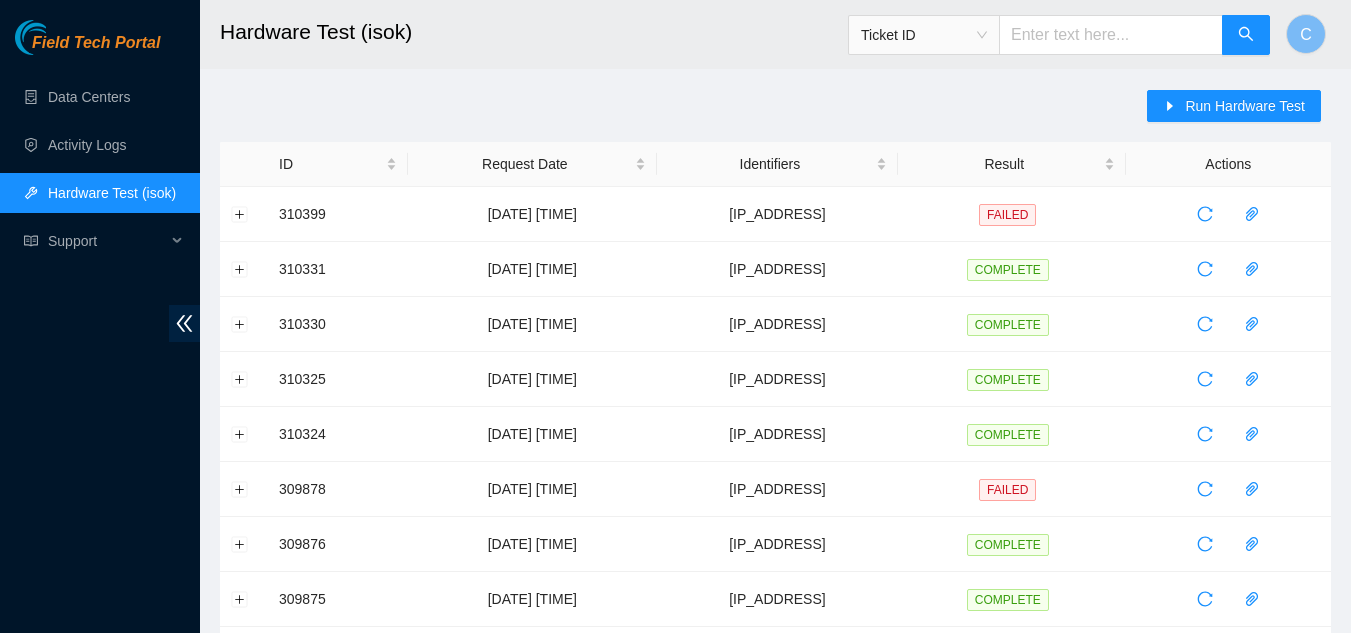 scroll, scrollTop: 500, scrollLeft: 0, axis: vertical 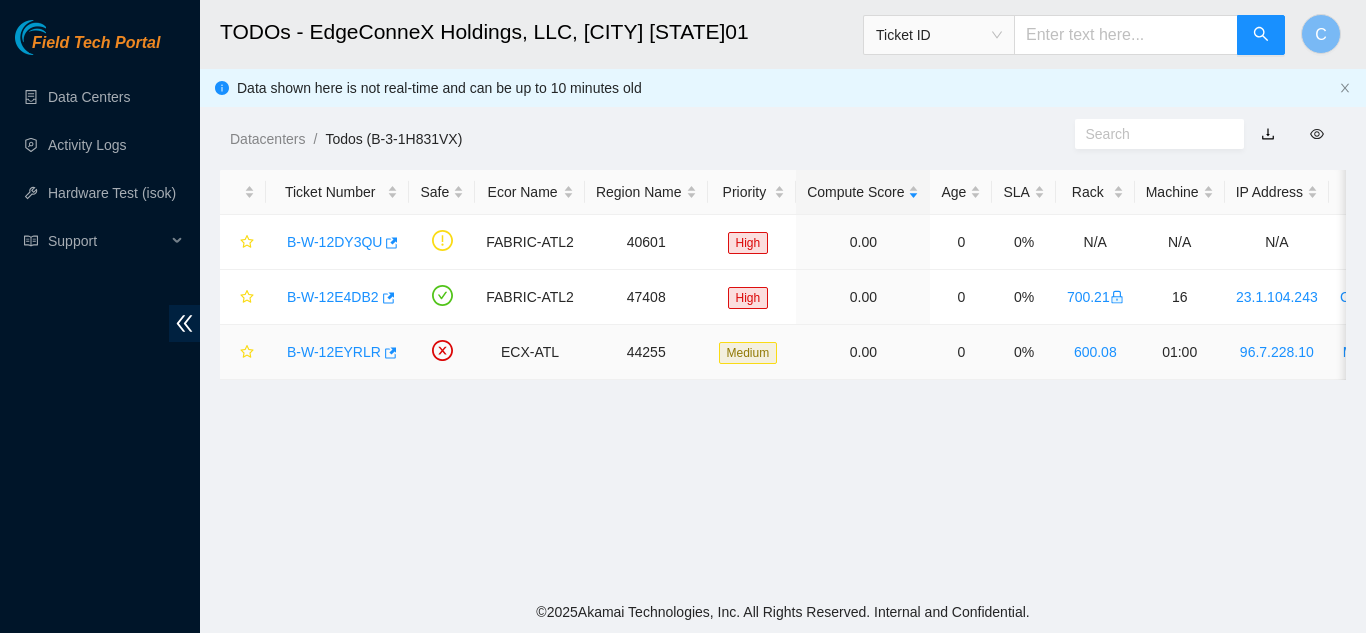 click on "B-W-12EYRLR" at bounding box center [334, 352] 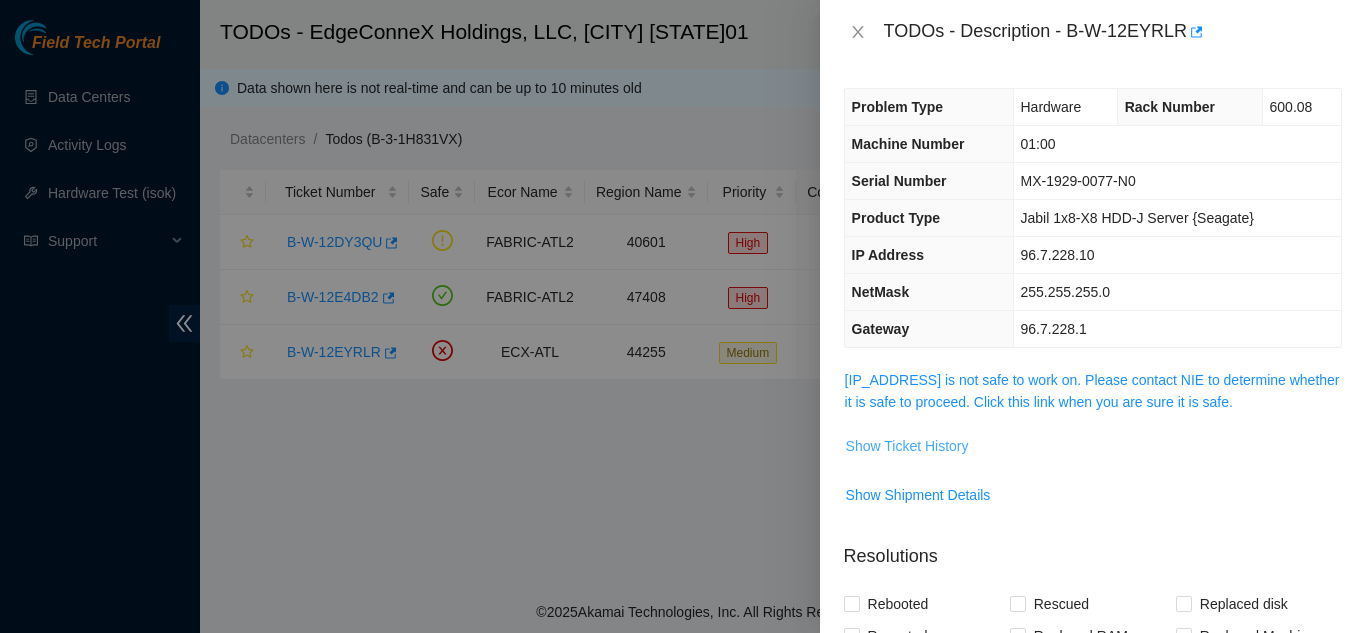 click on "Show Ticket History" at bounding box center [907, 446] 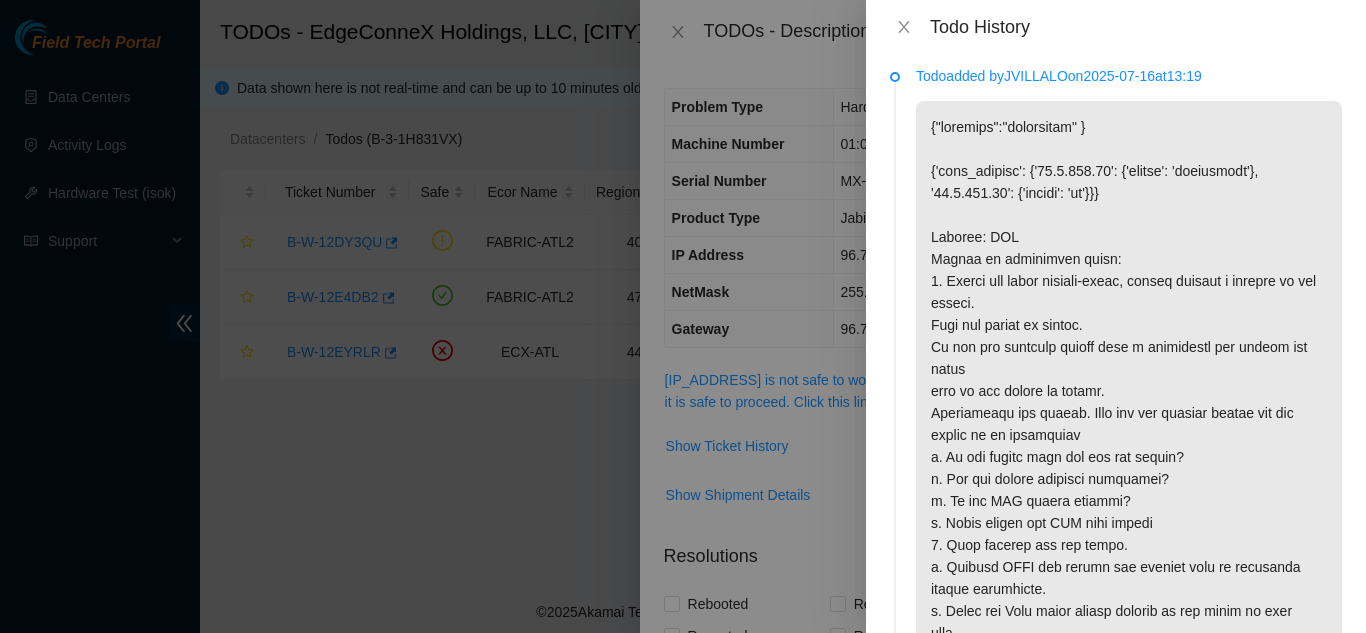 scroll, scrollTop: 0, scrollLeft: 0, axis: both 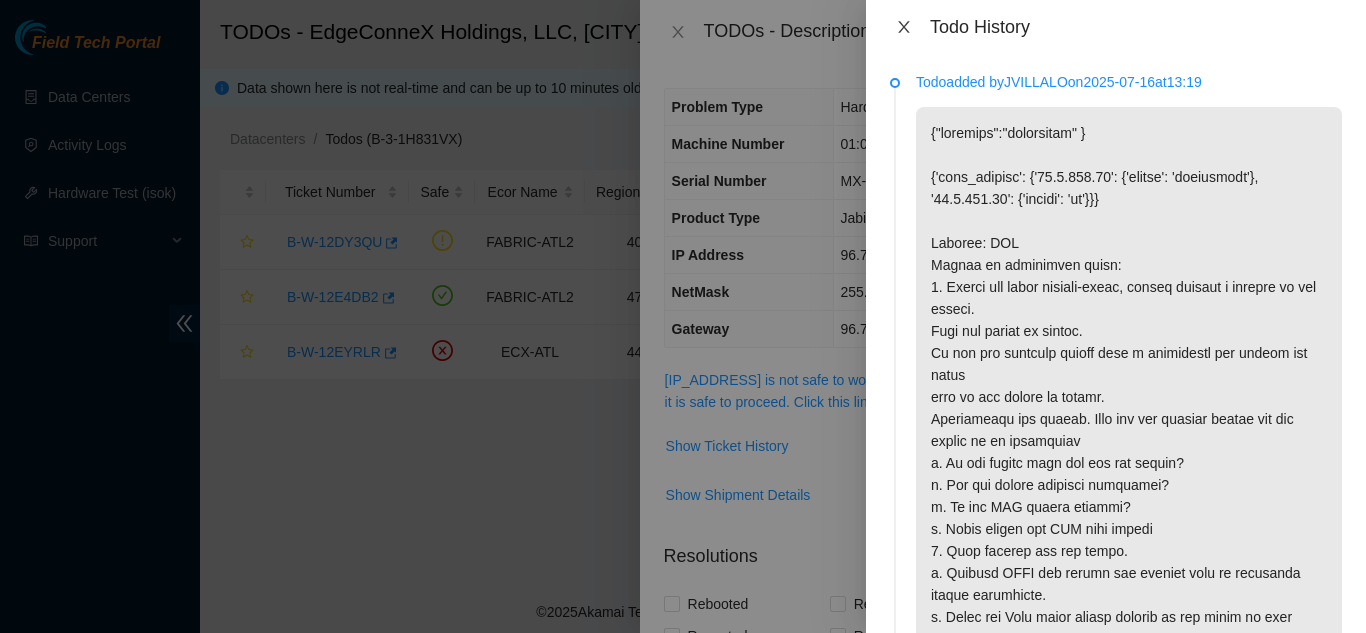 click 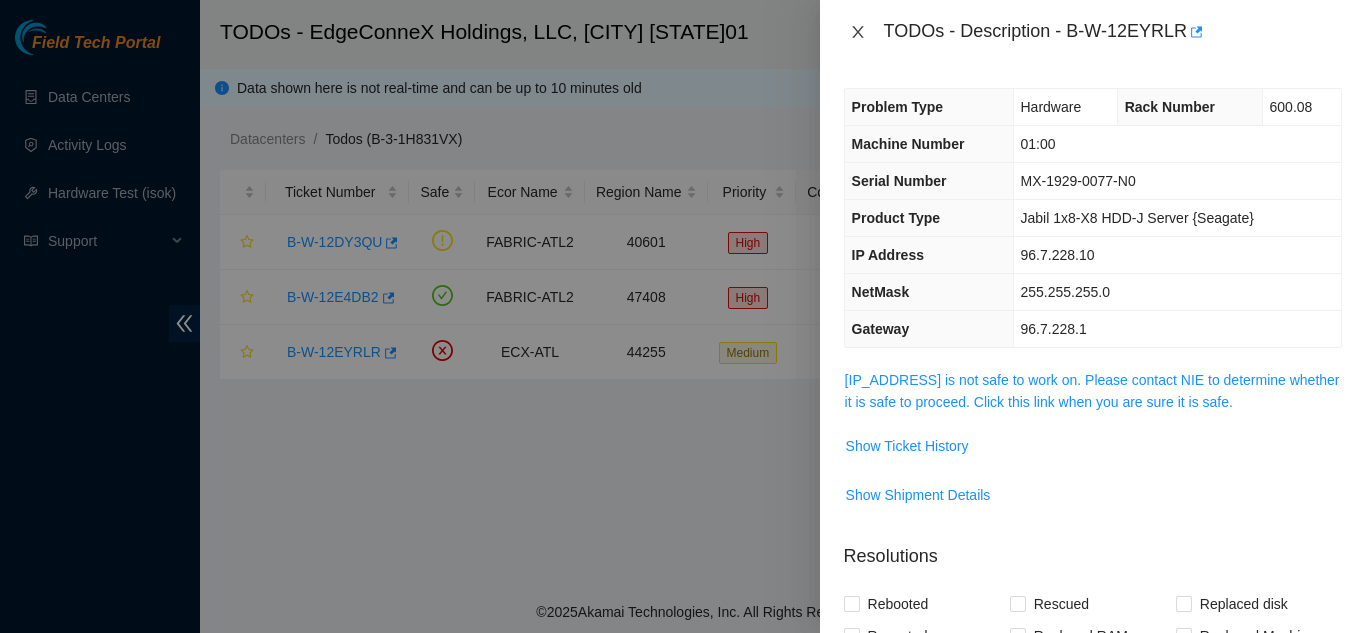 click 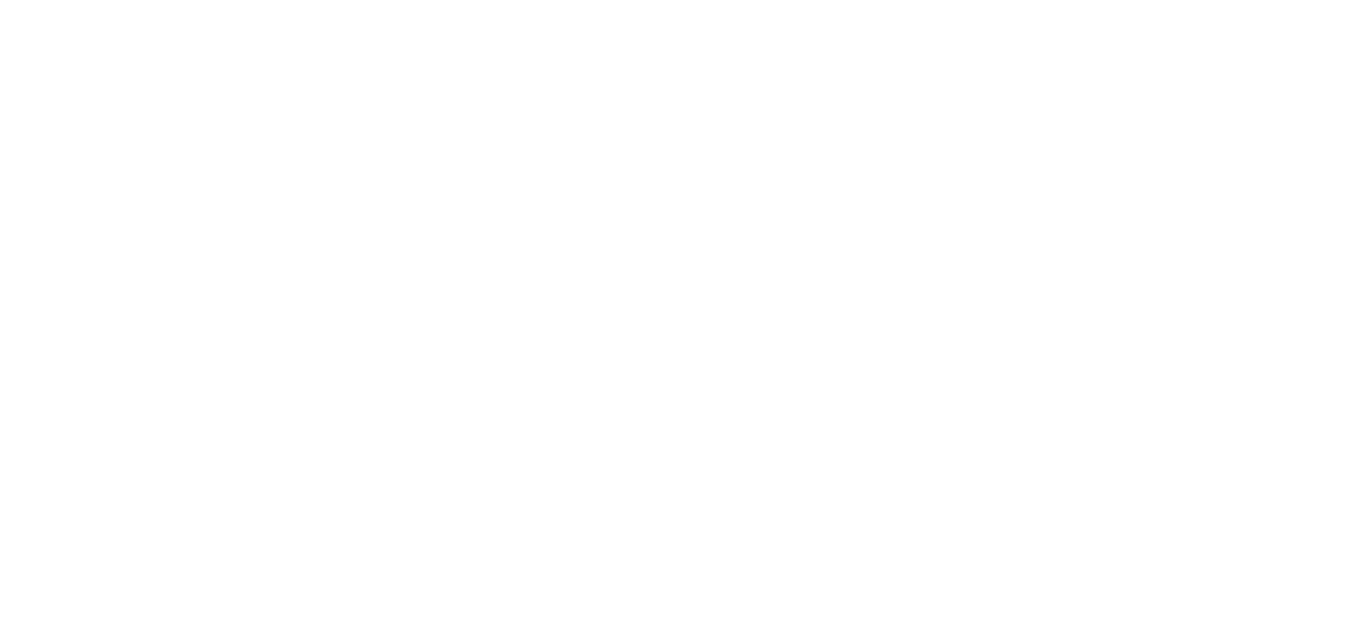 scroll, scrollTop: 0, scrollLeft: 0, axis: both 